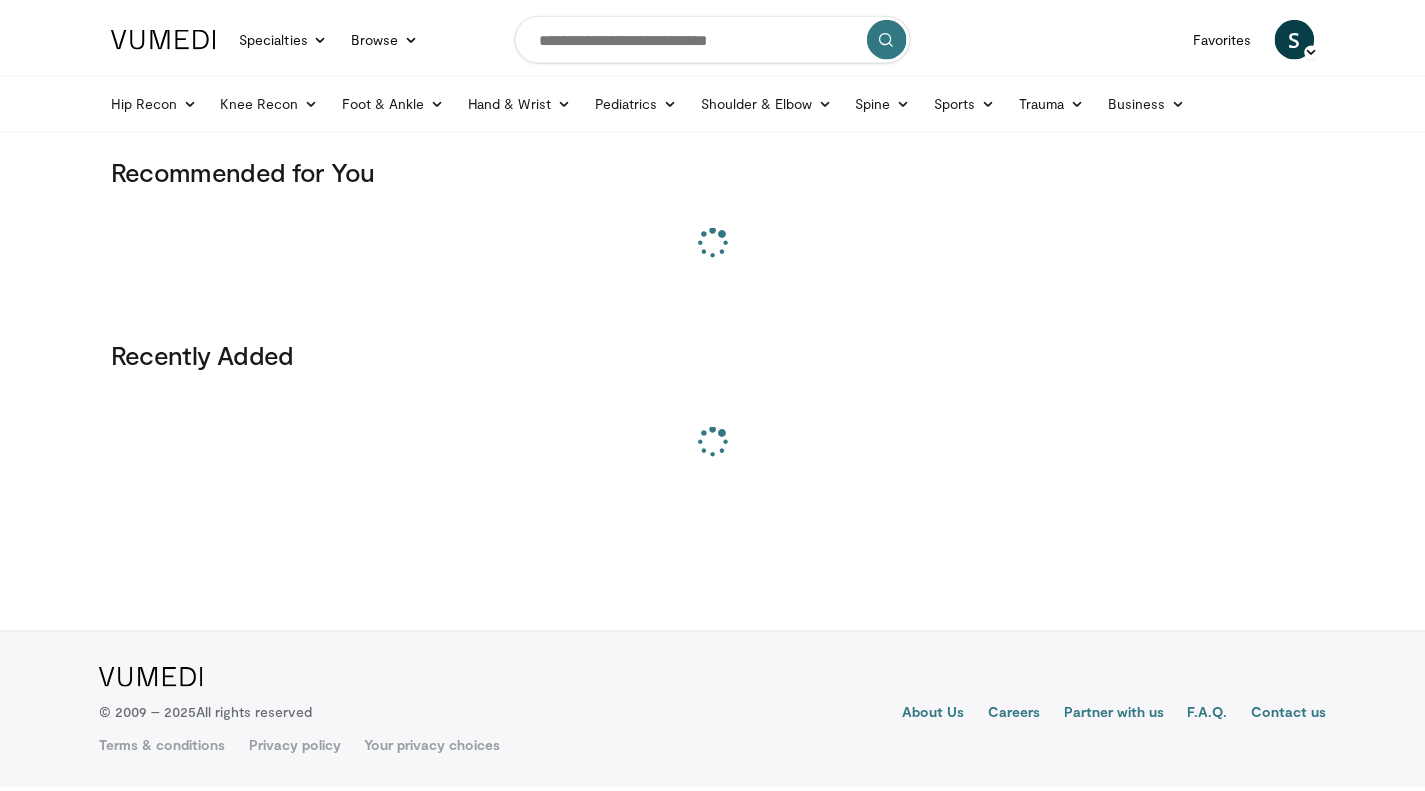 scroll, scrollTop: 0, scrollLeft: 0, axis: both 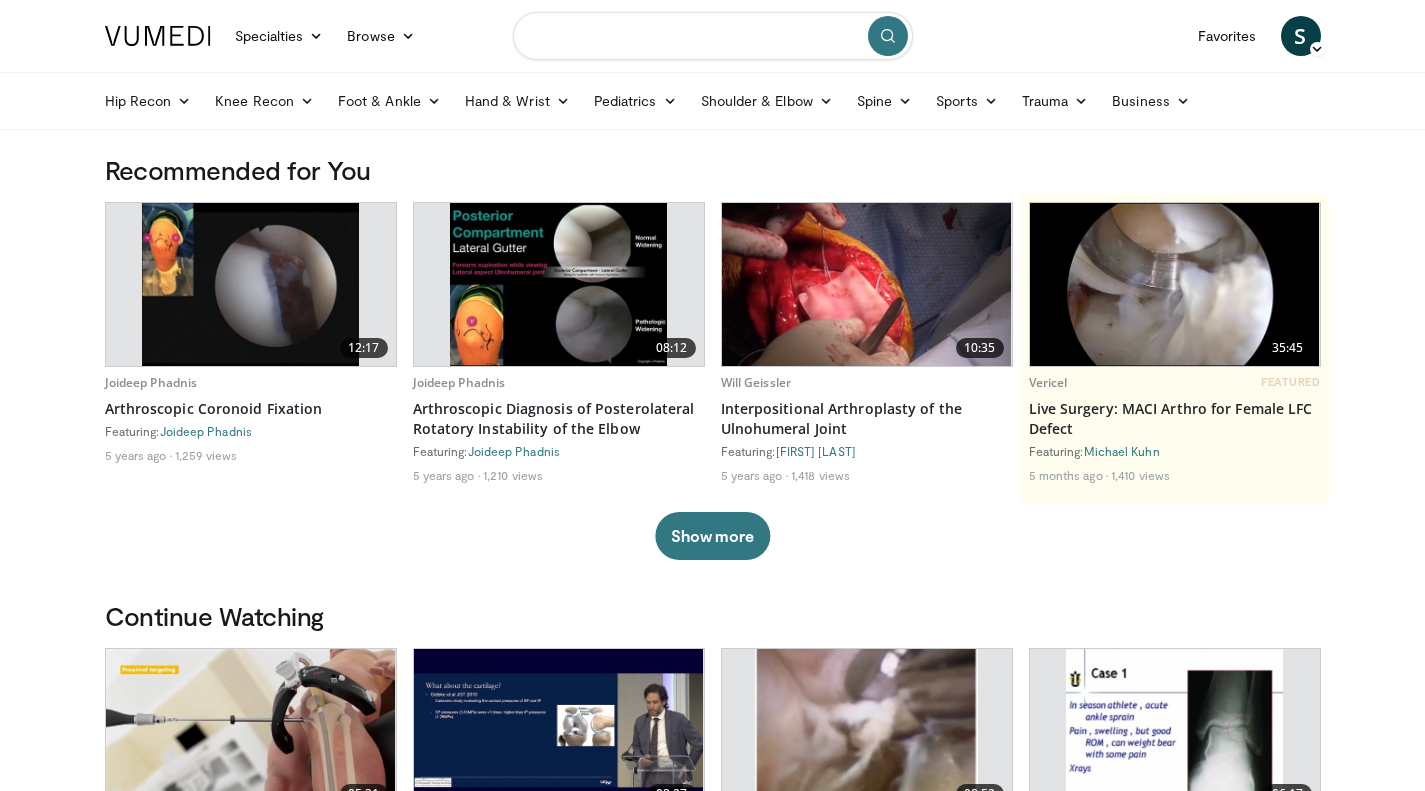 click at bounding box center [713, 36] 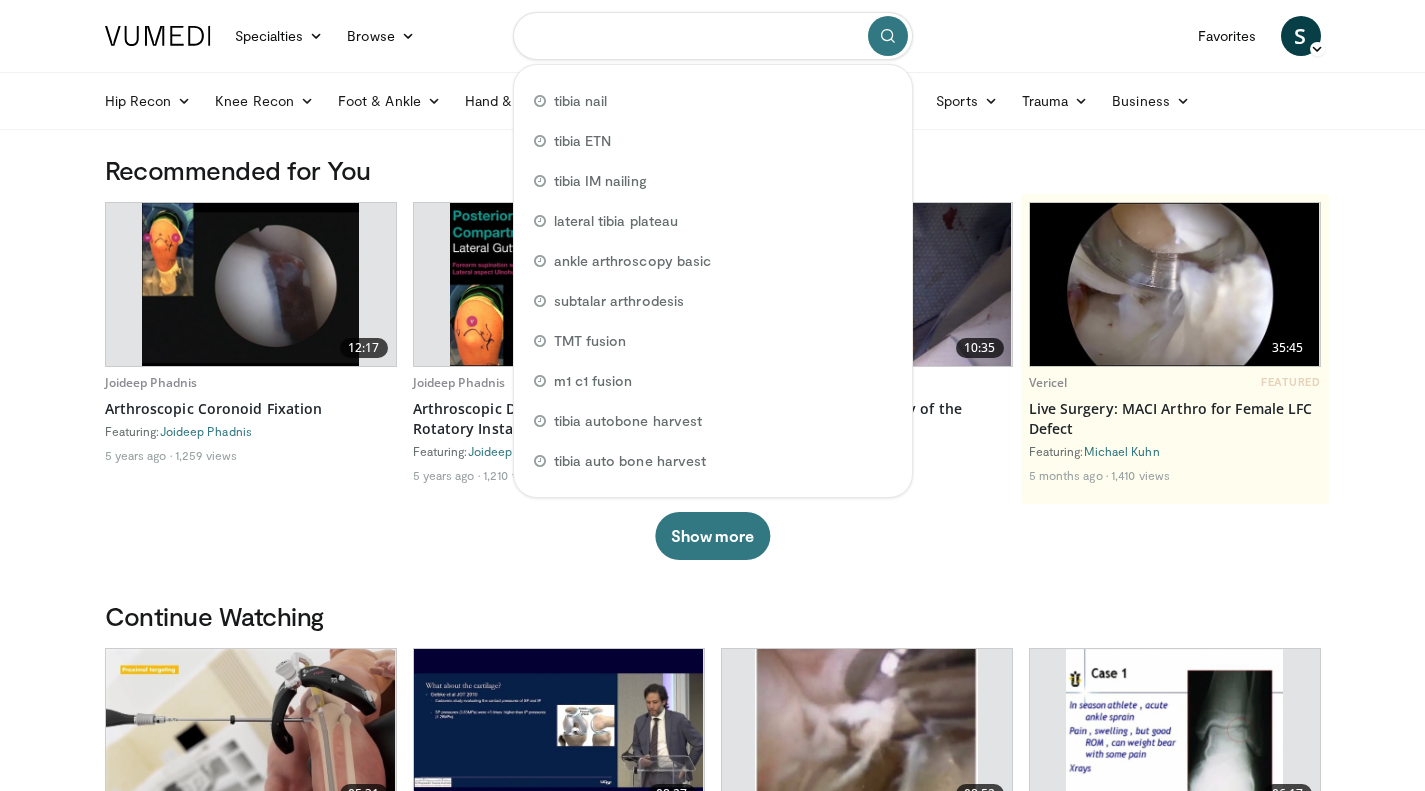 type on "*" 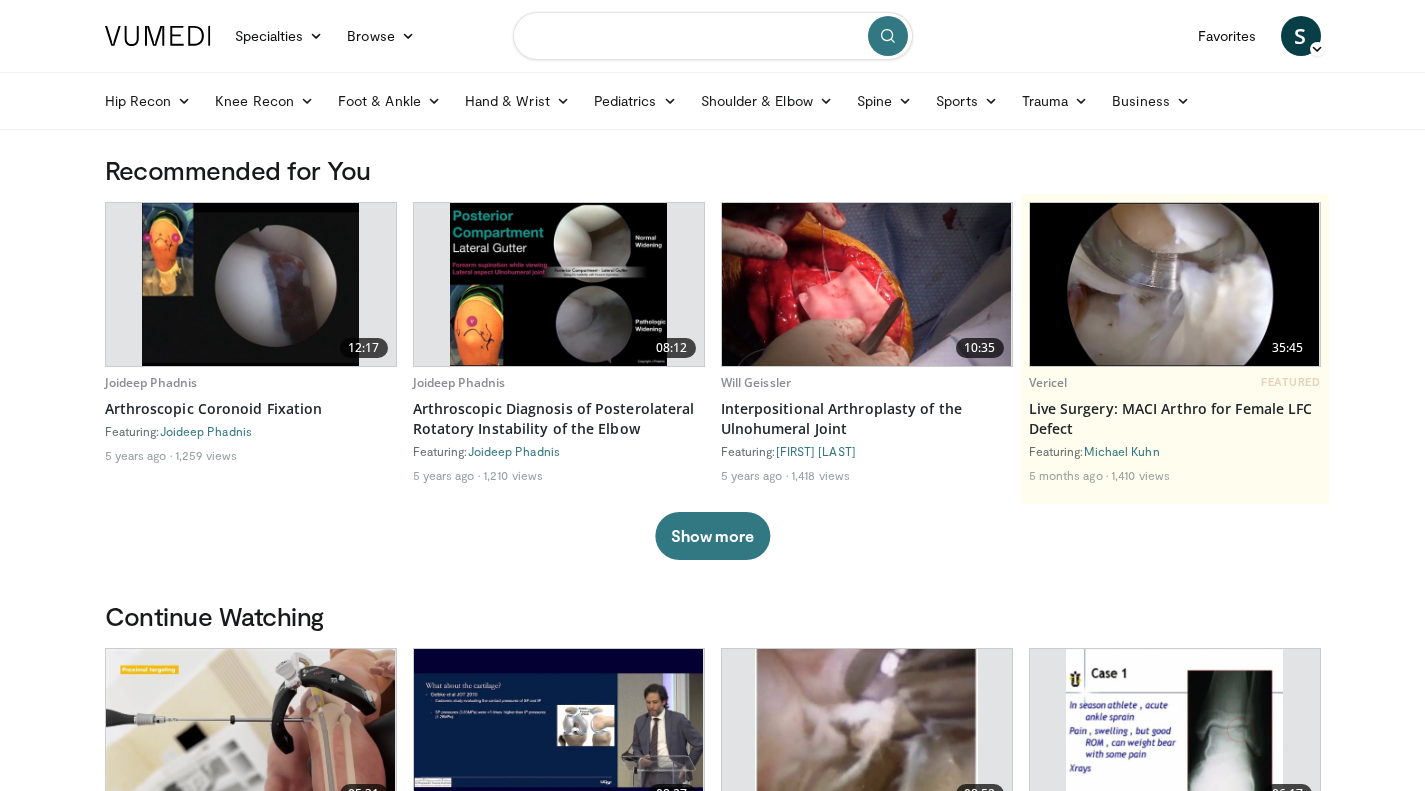 type on "*" 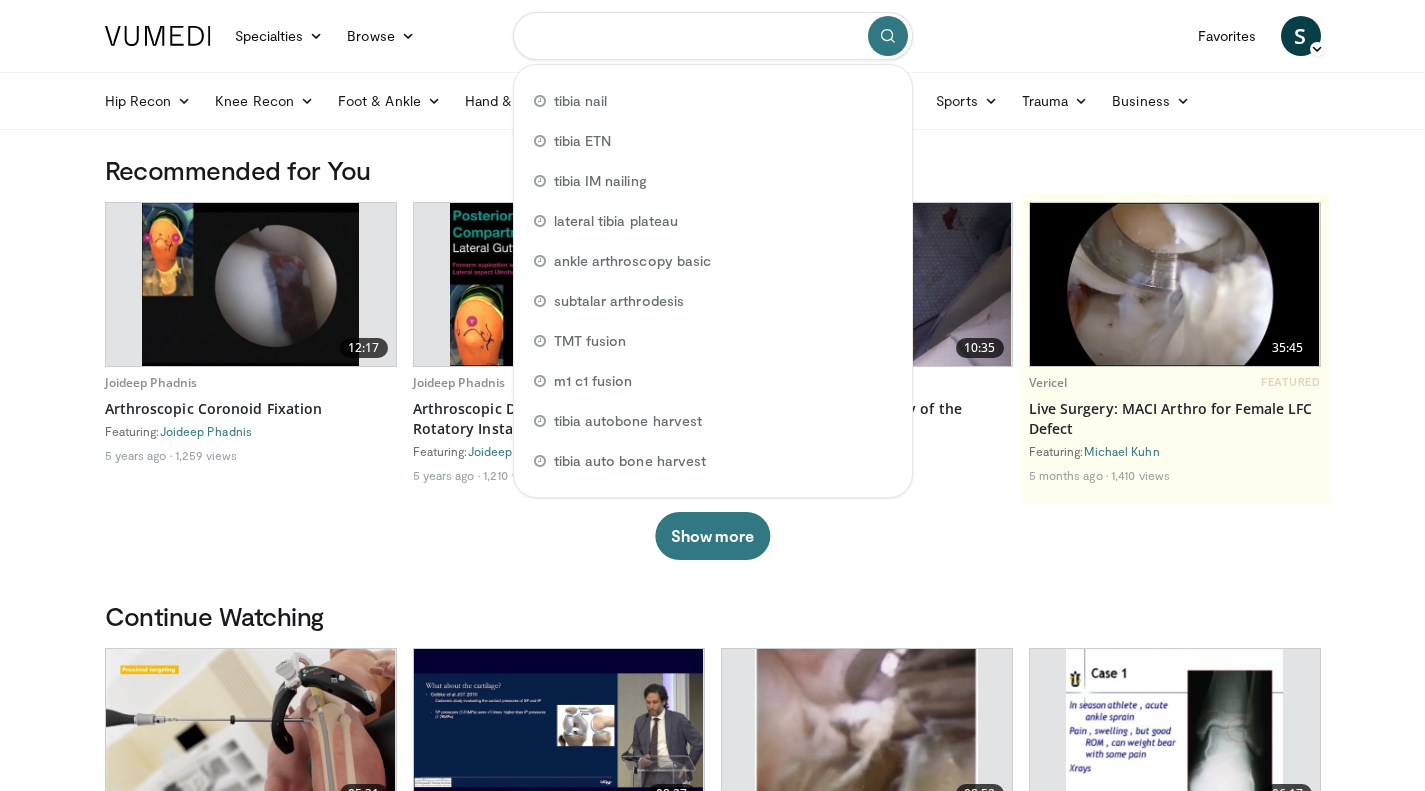 type on "*" 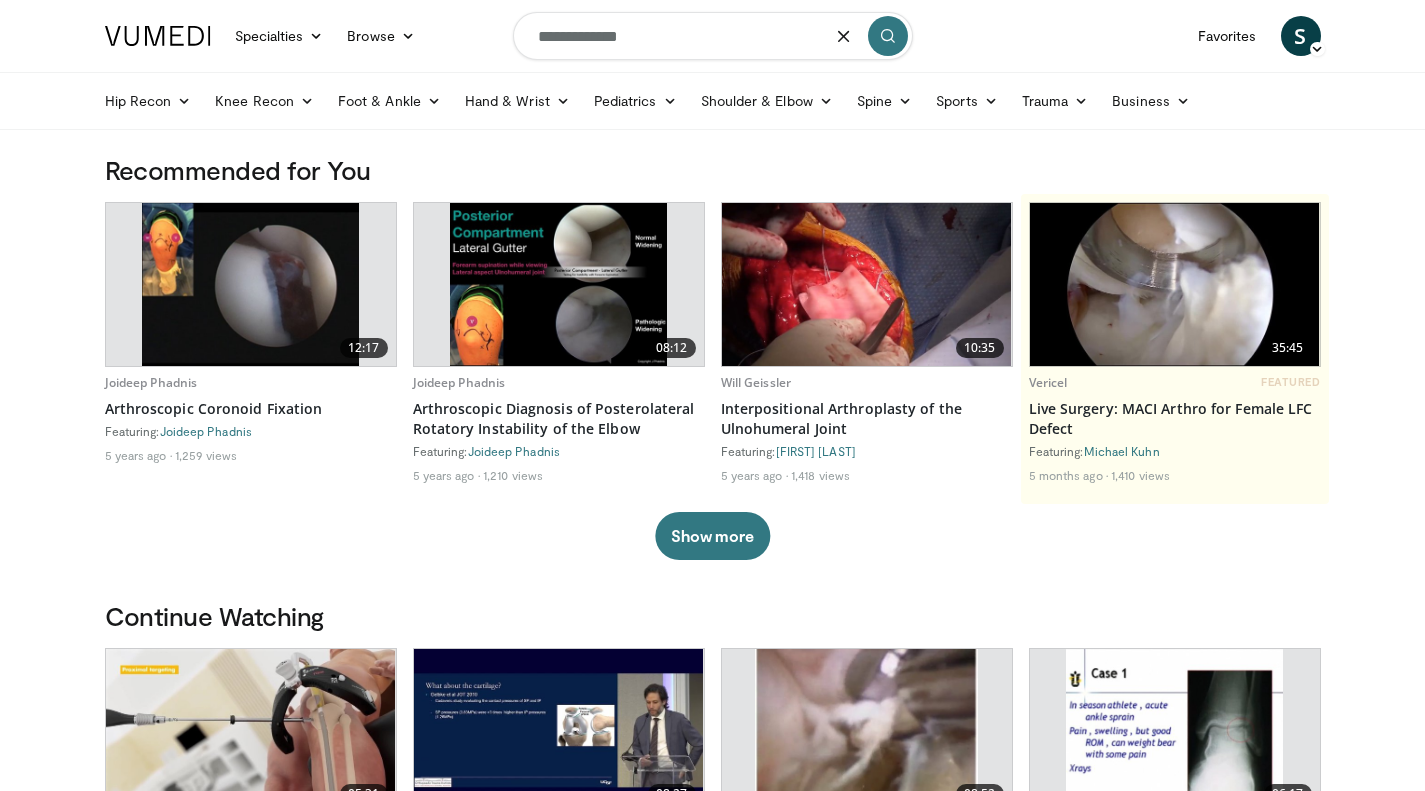 type on "**********" 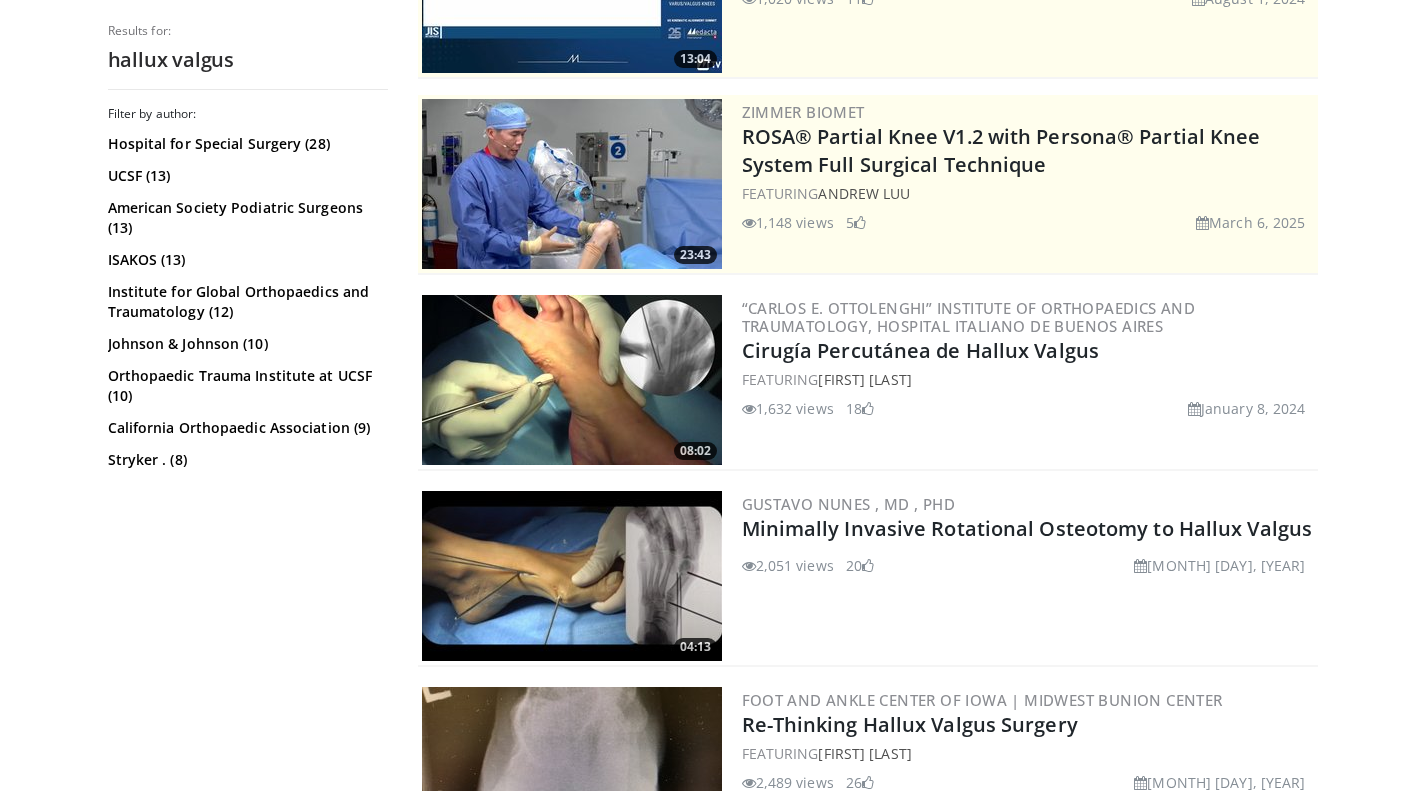 scroll, scrollTop: 0, scrollLeft: 0, axis: both 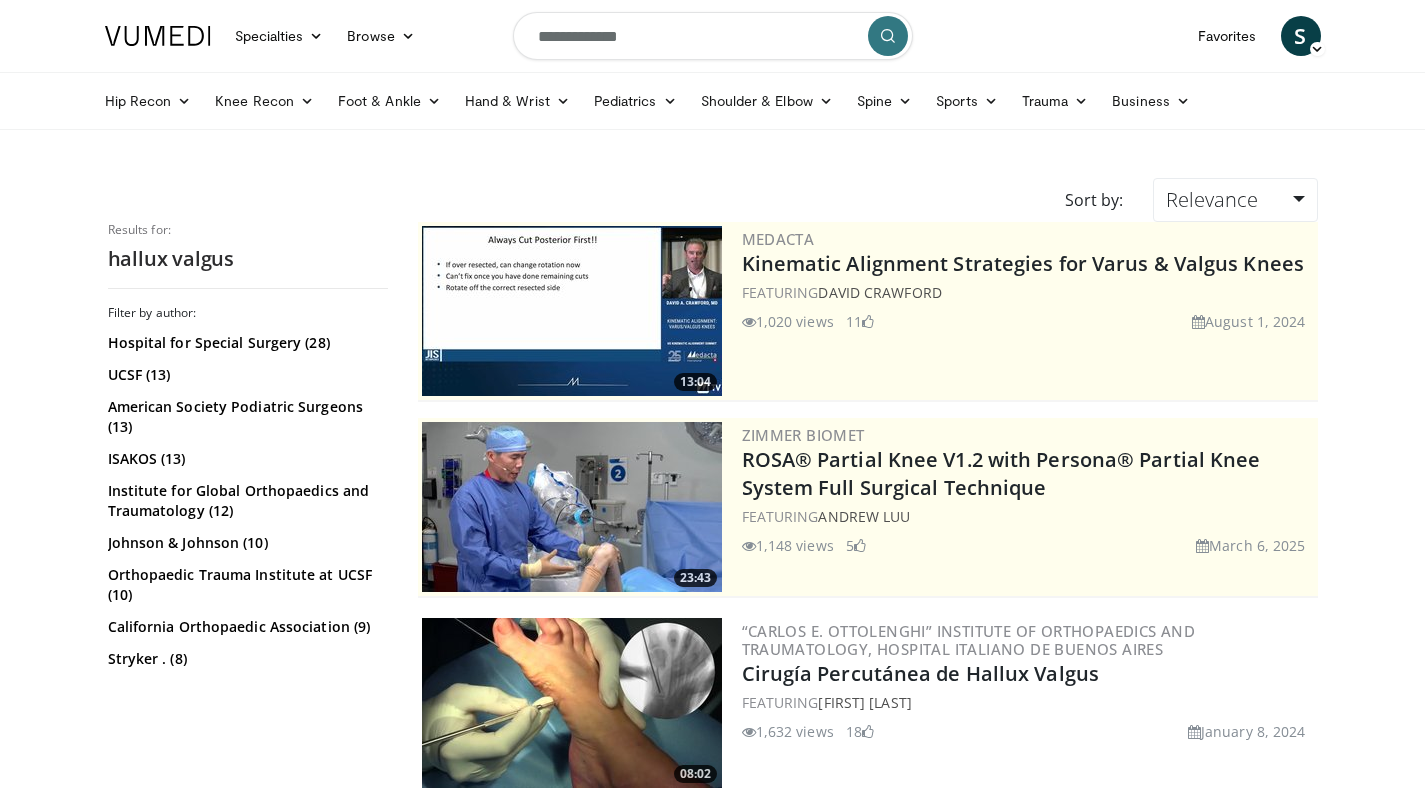 click on "**********" at bounding box center [713, 36] 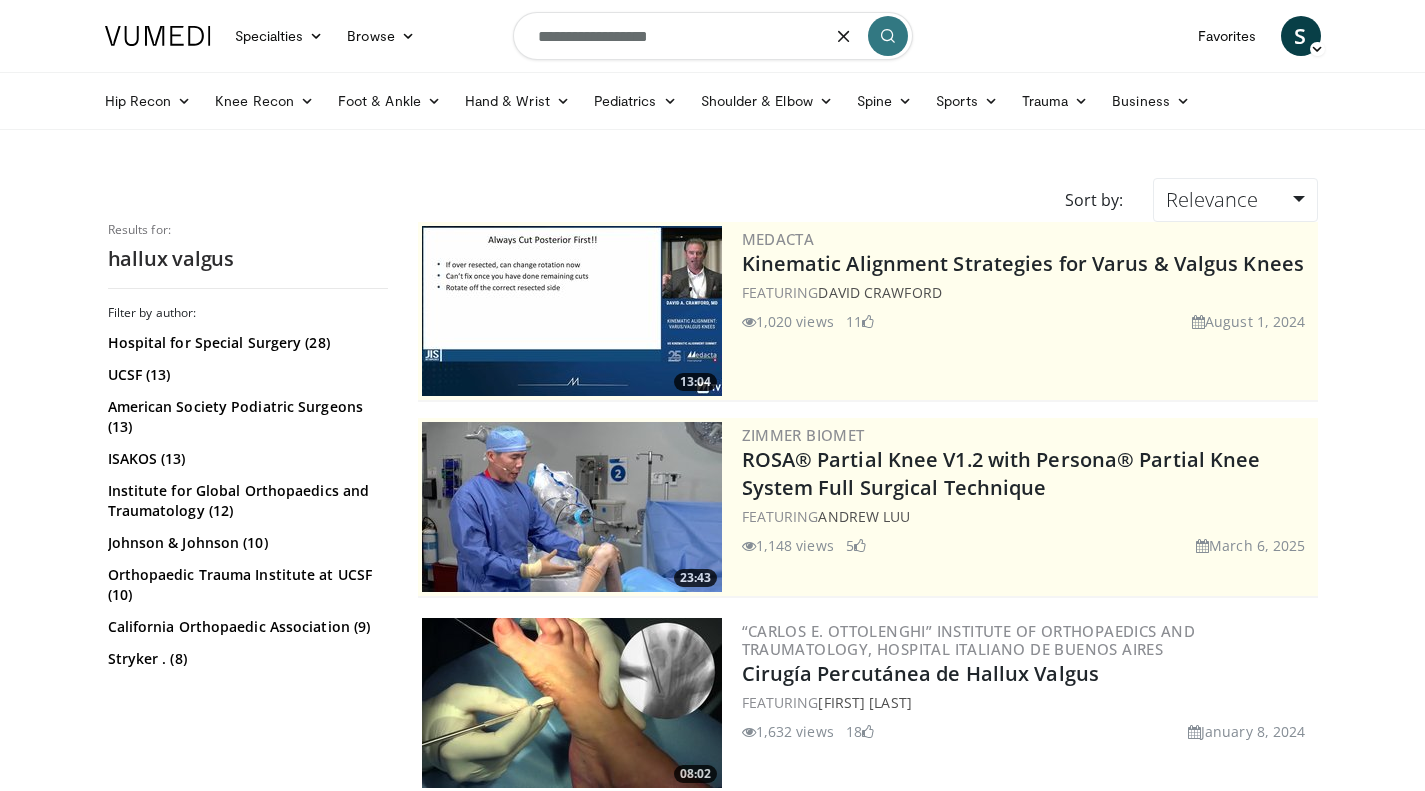 type on "**********" 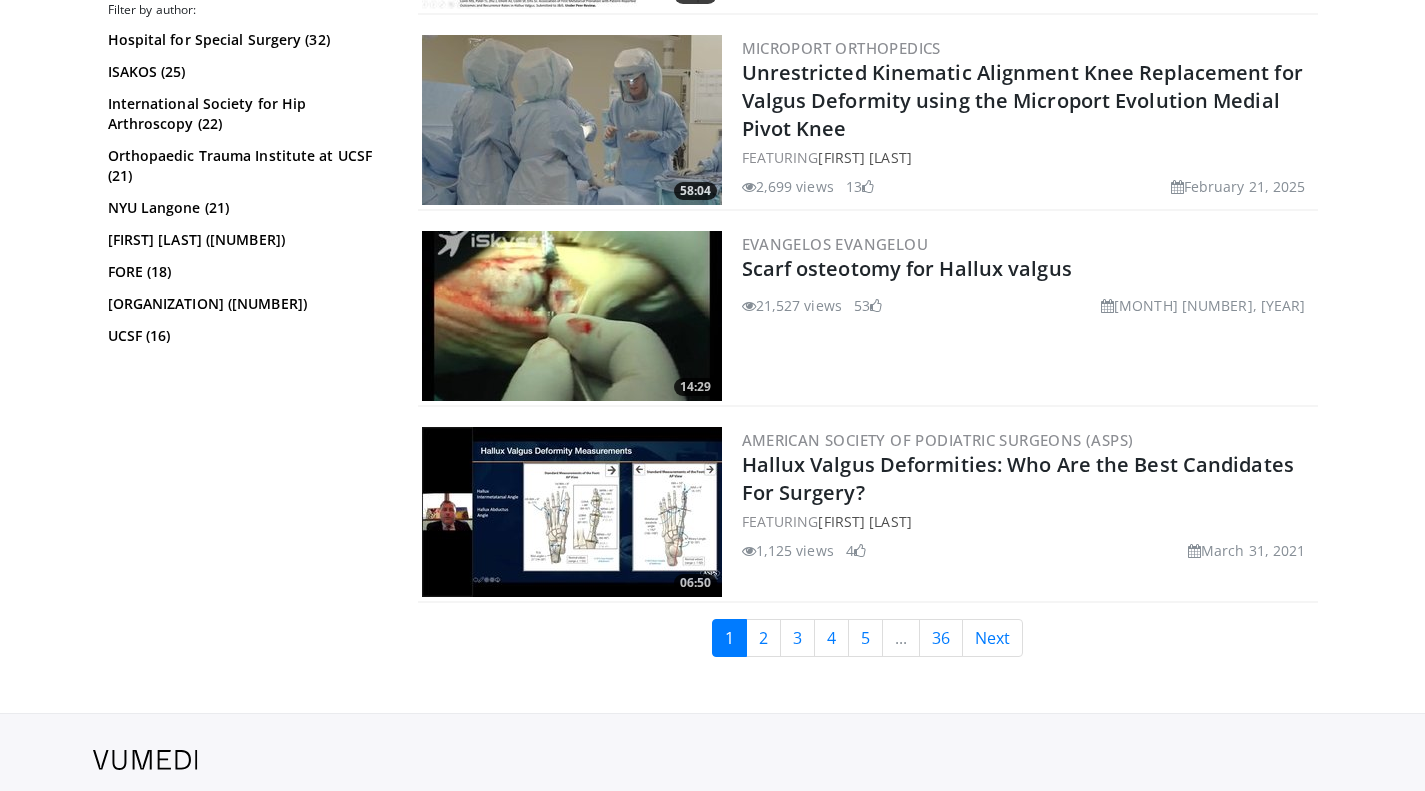 scroll, scrollTop: 4779, scrollLeft: 0, axis: vertical 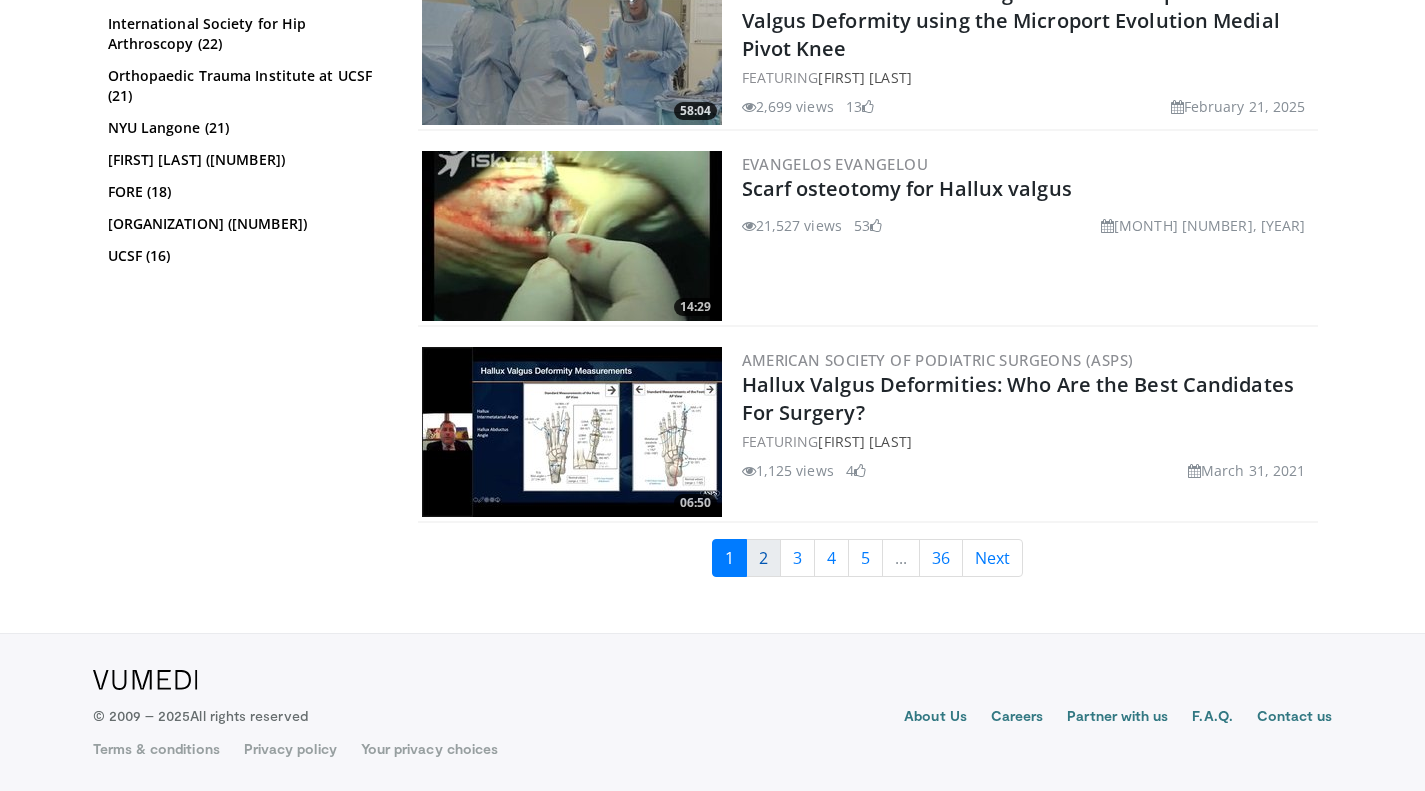 click on "2" at bounding box center [763, 558] 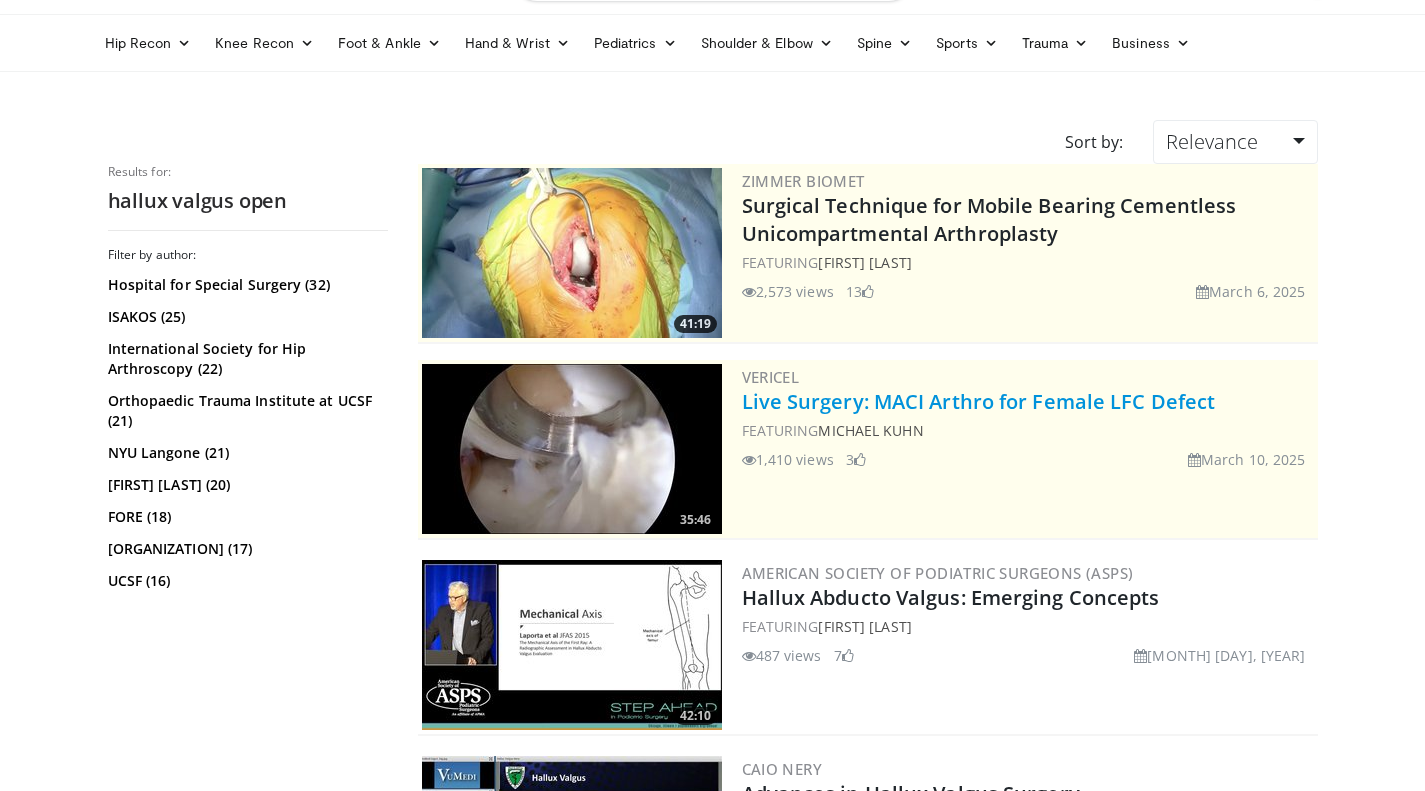 scroll, scrollTop: 0, scrollLeft: 0, axis: both 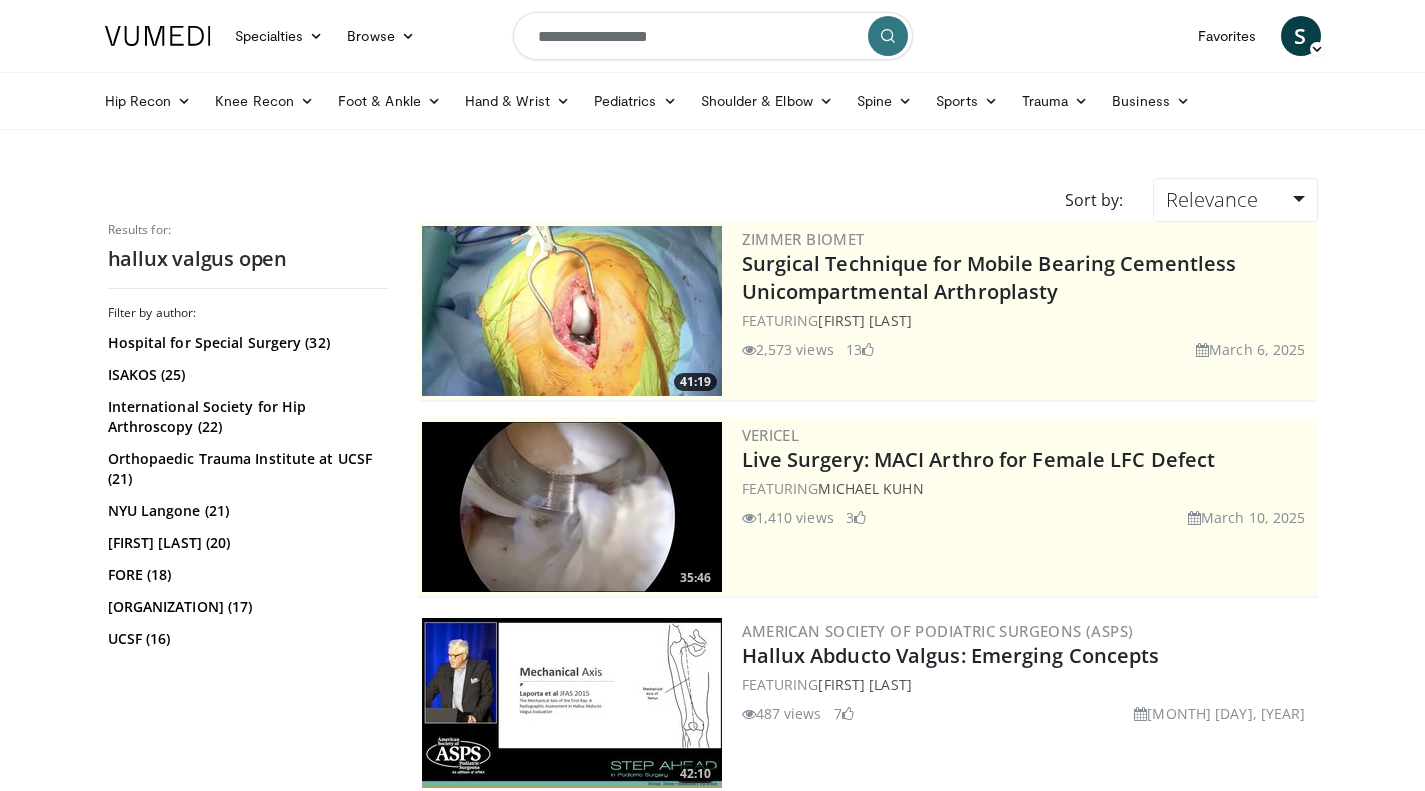 drag, startPoint x: 682, startPoint y: 39, endPoint x: 721, endPoint y: 40, distance: 39.012817 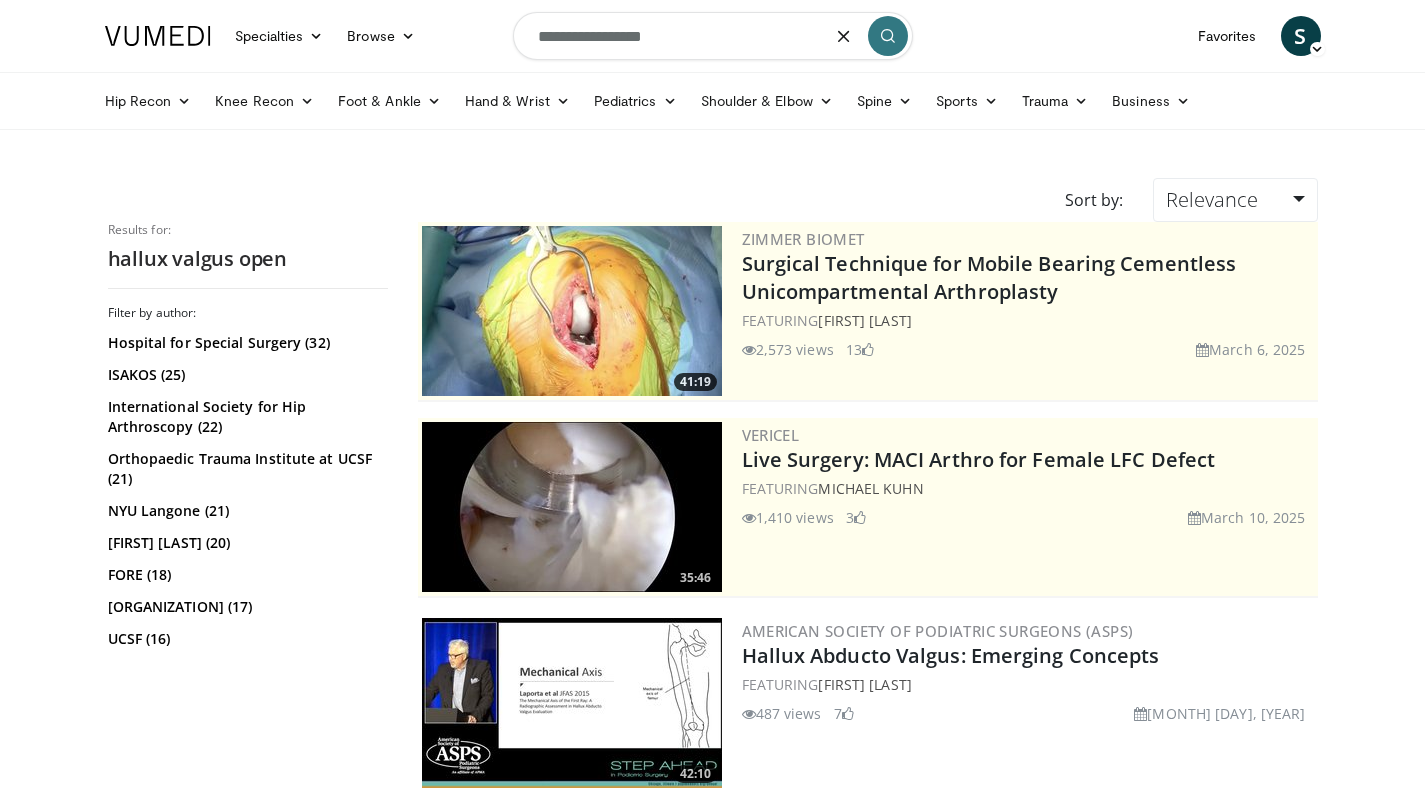 type on "**********" 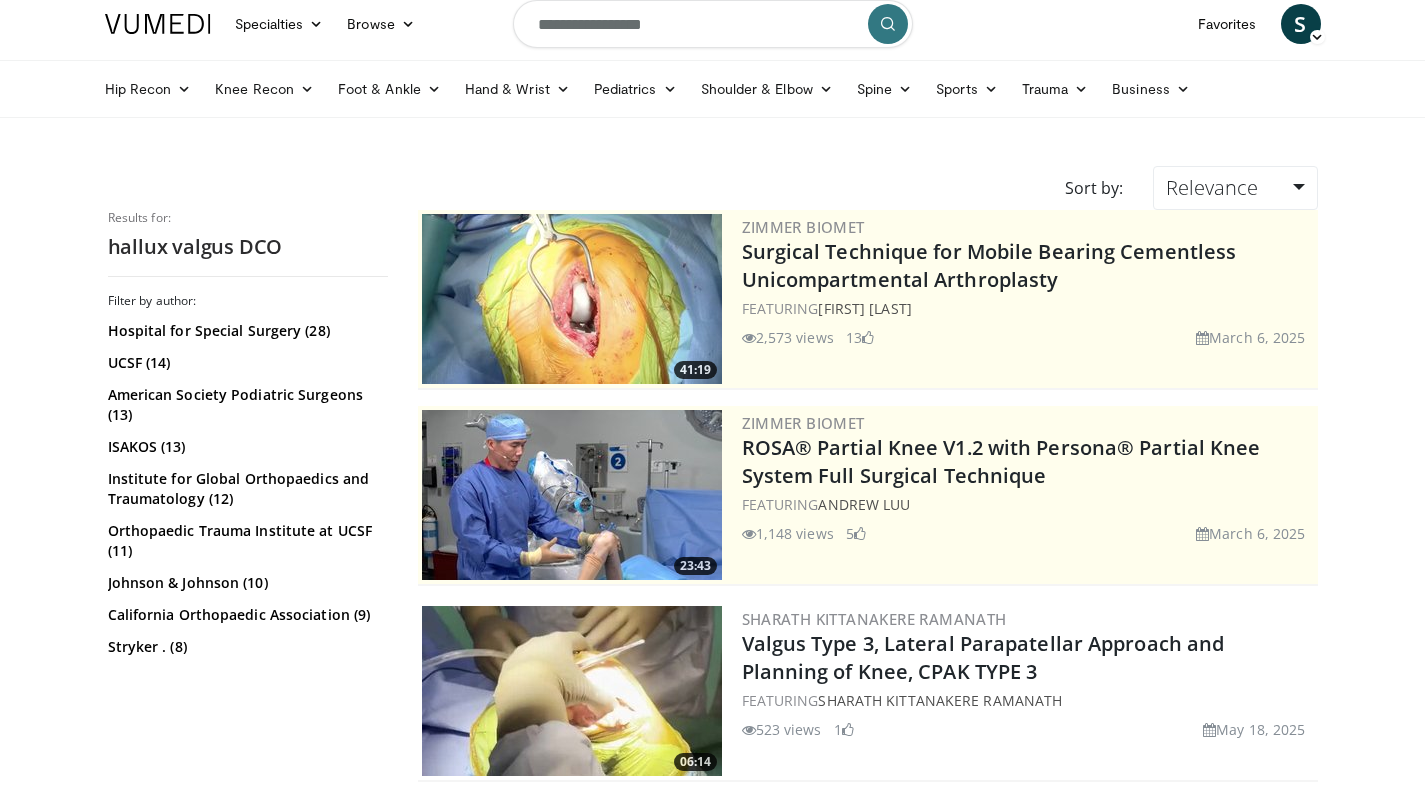 scroll, scrollTop: 0, scrollLeft: 0, axis: both 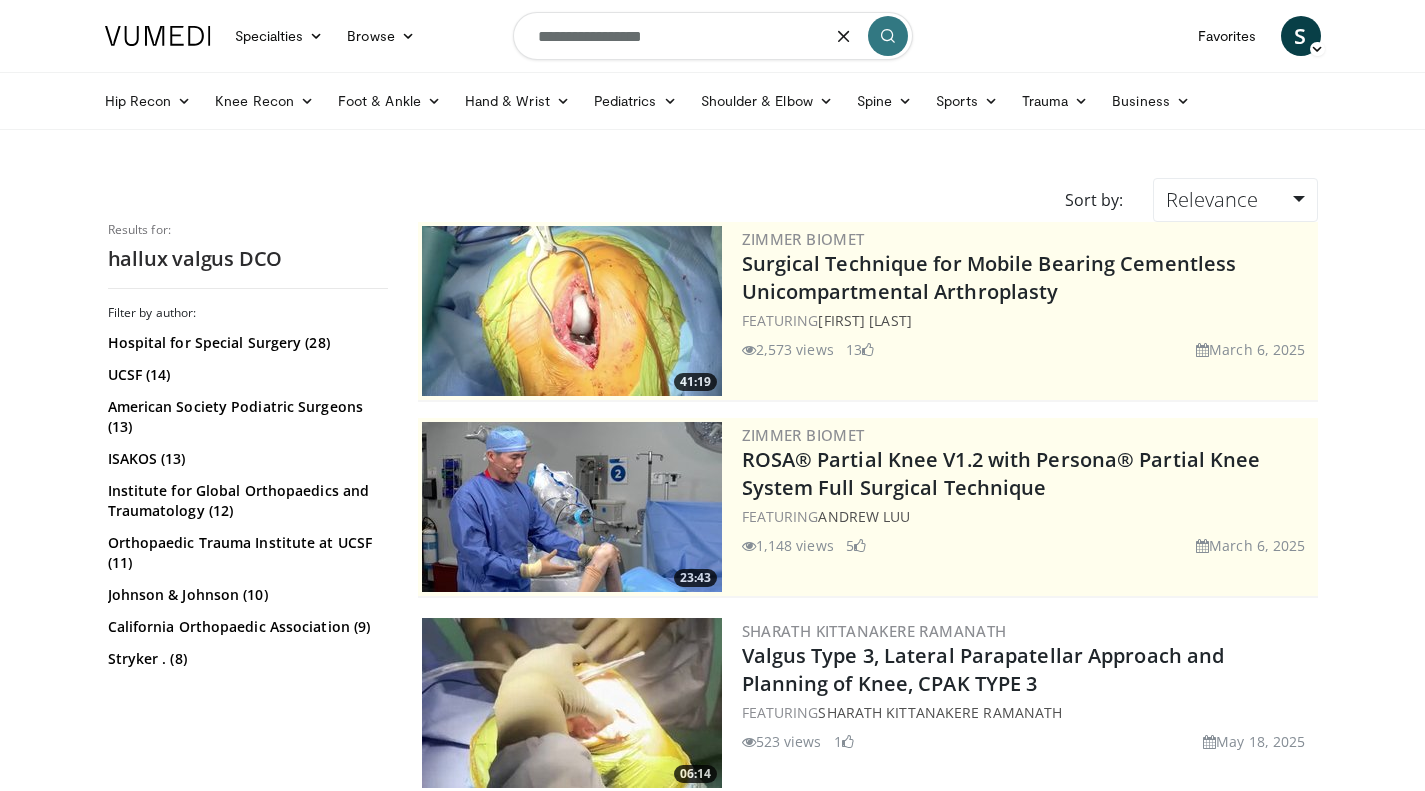 drag, startPoint x: 635, startPoint y: 40, endPoint x: 849, endPoint y: 34, distance: 214.08409 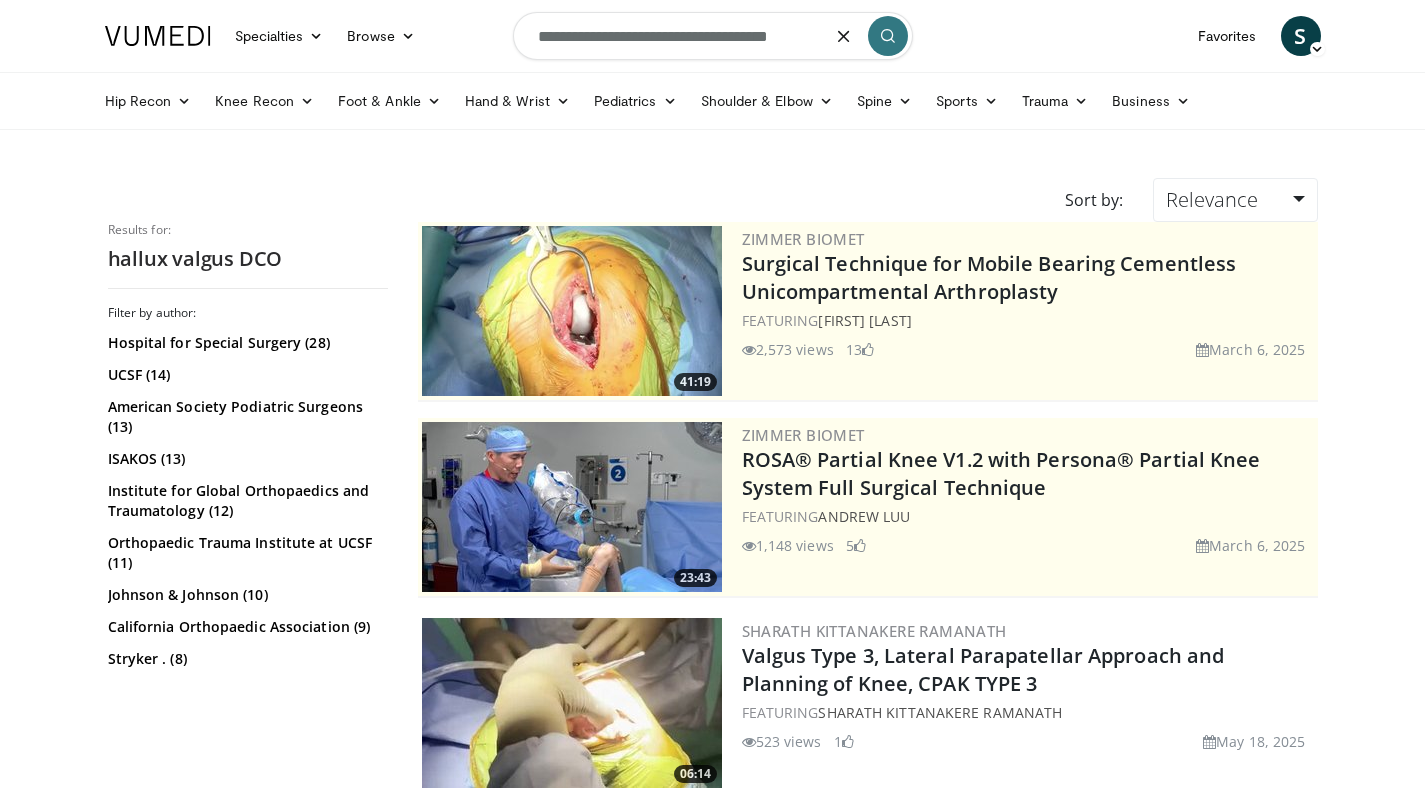 type on "**********" 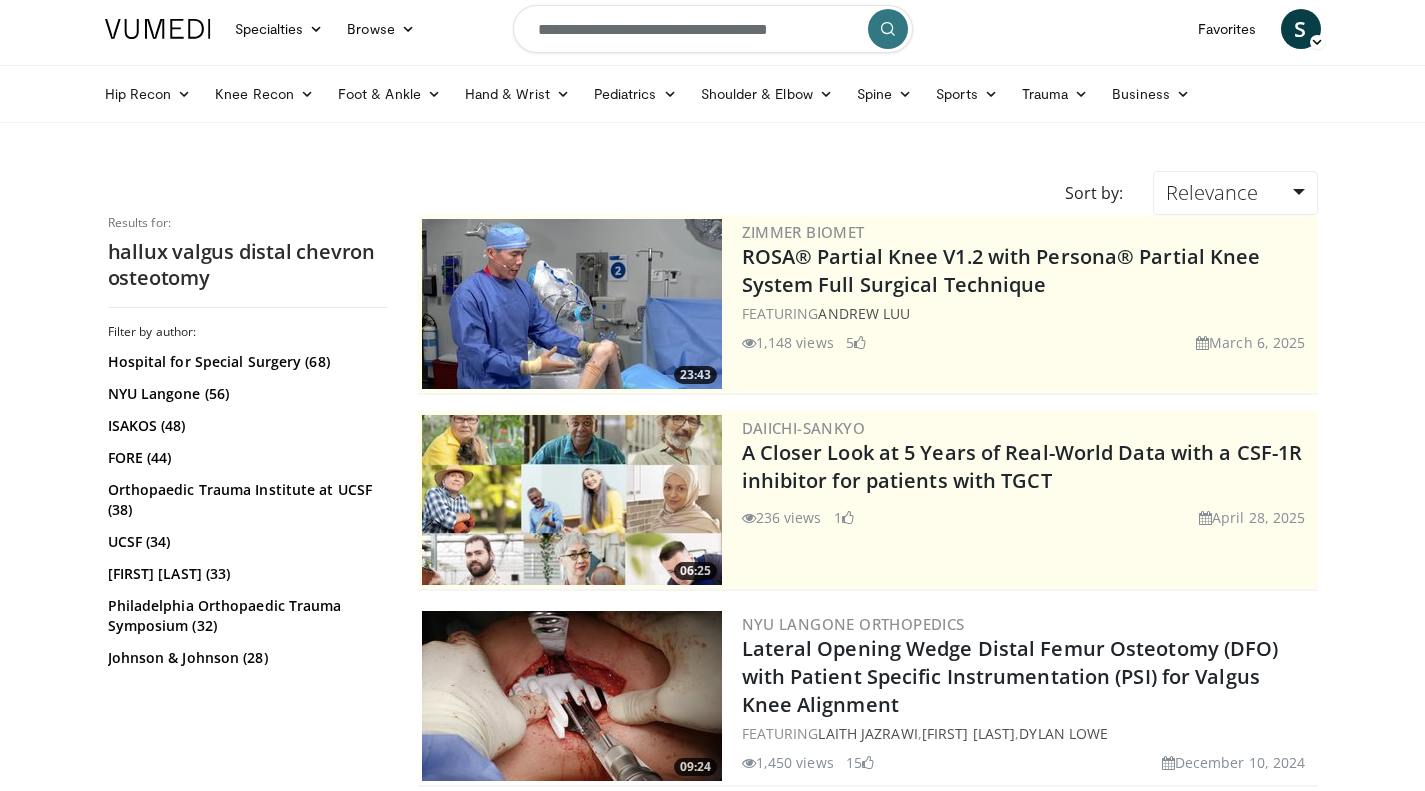 scroll, scrollTop: 0, scrollLeft: 0, axis: both 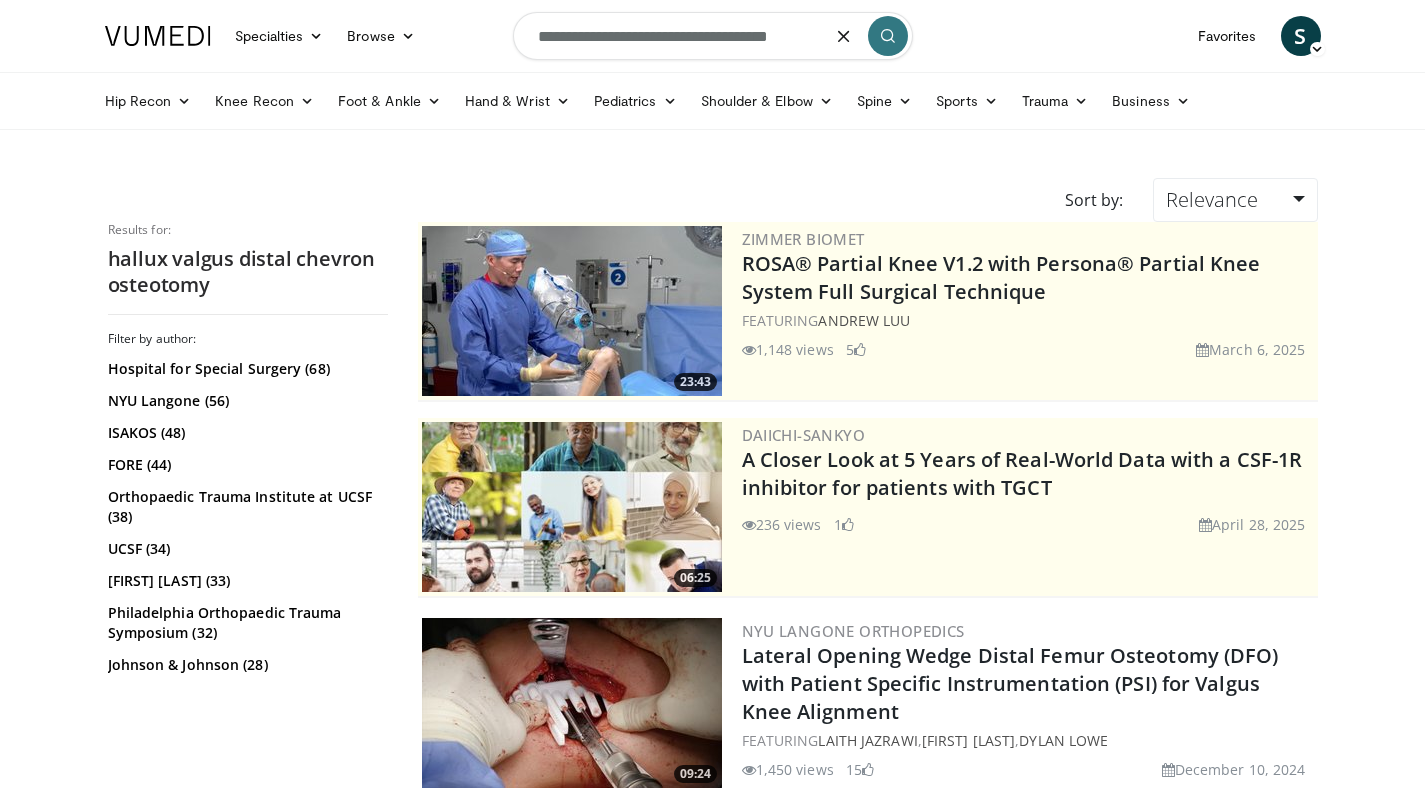 drag, startPoint x: 635, startPoint y: 37, endPoint x: 508, endPoint y: 64, distance: 129.83836 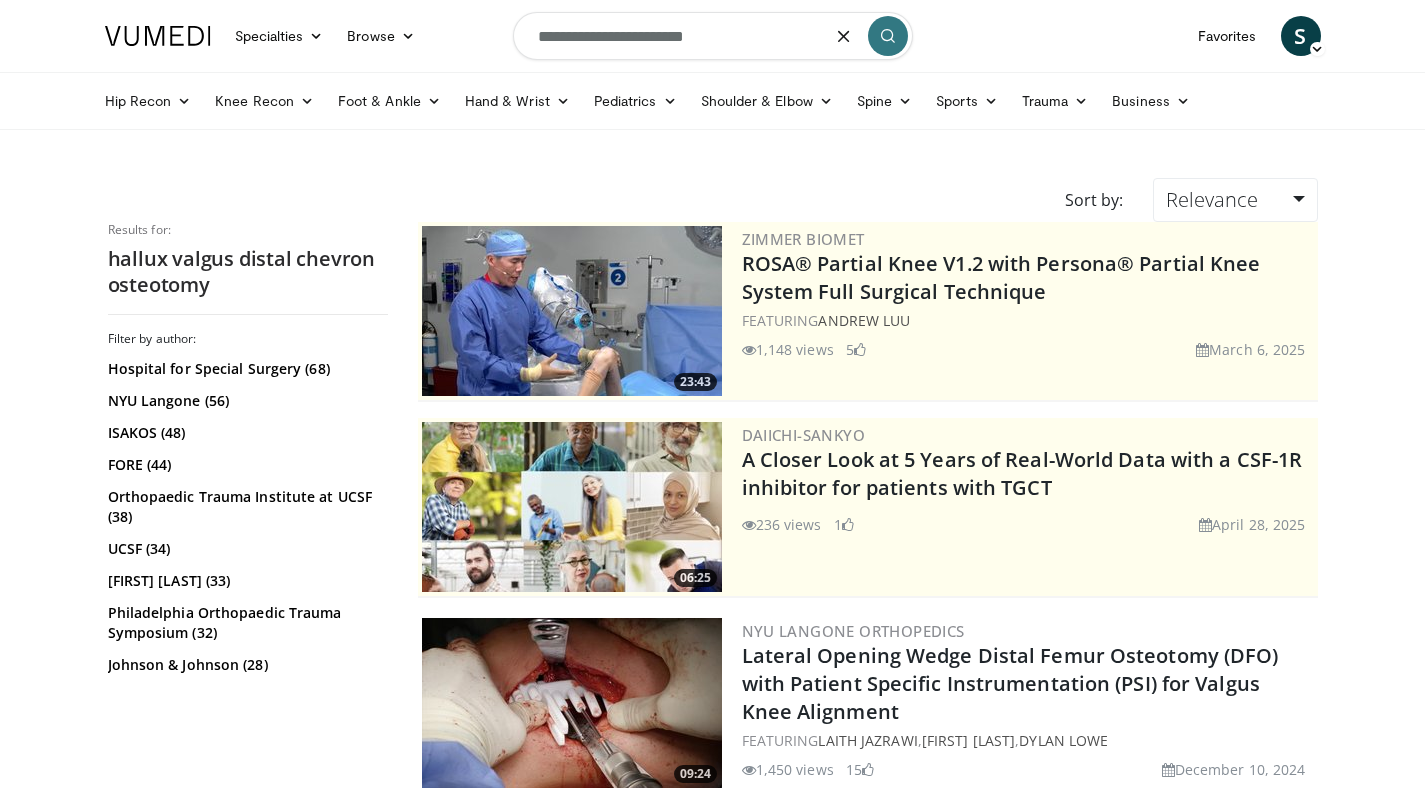 type on "**********" 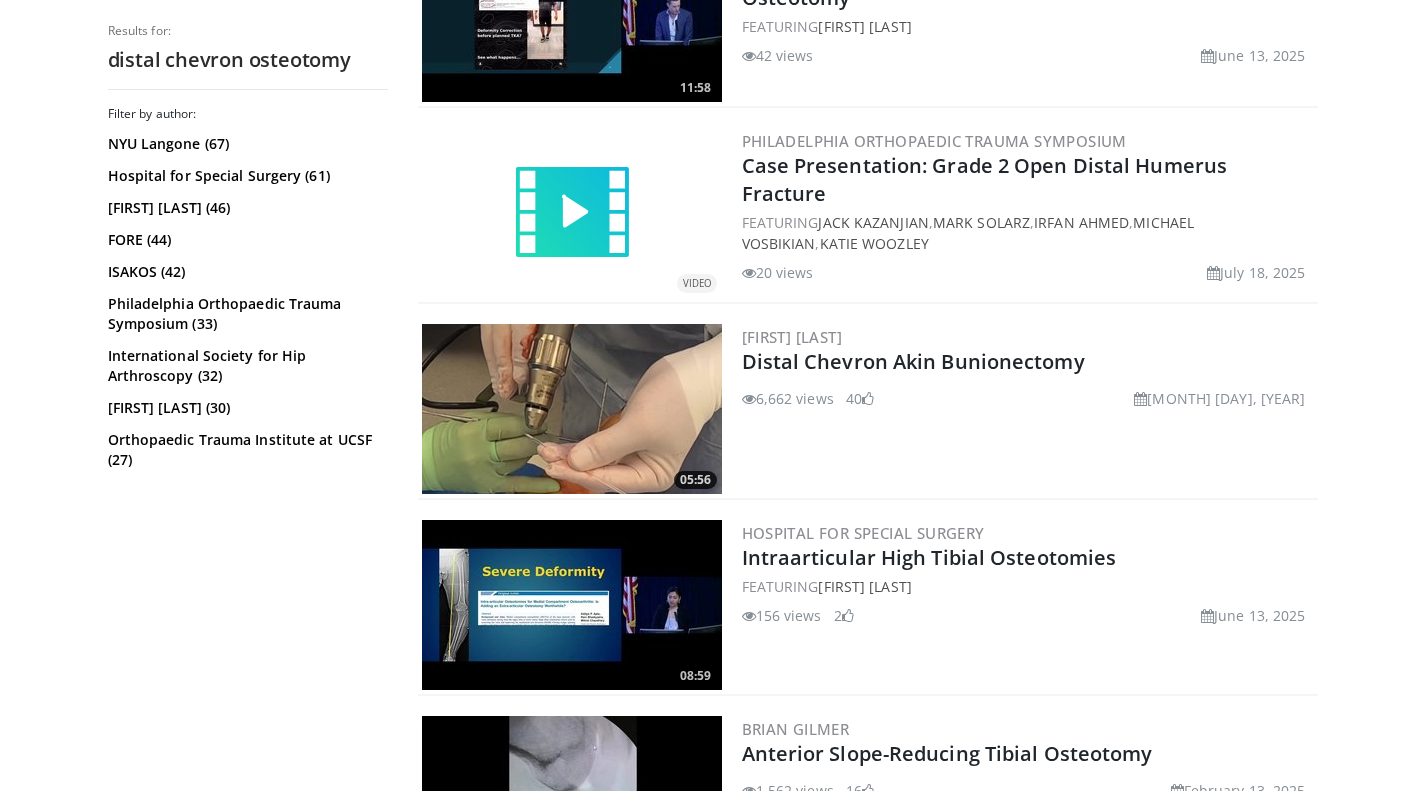 scroll, scrollTop: 2100, scrollLeft: 0, axis: vertical 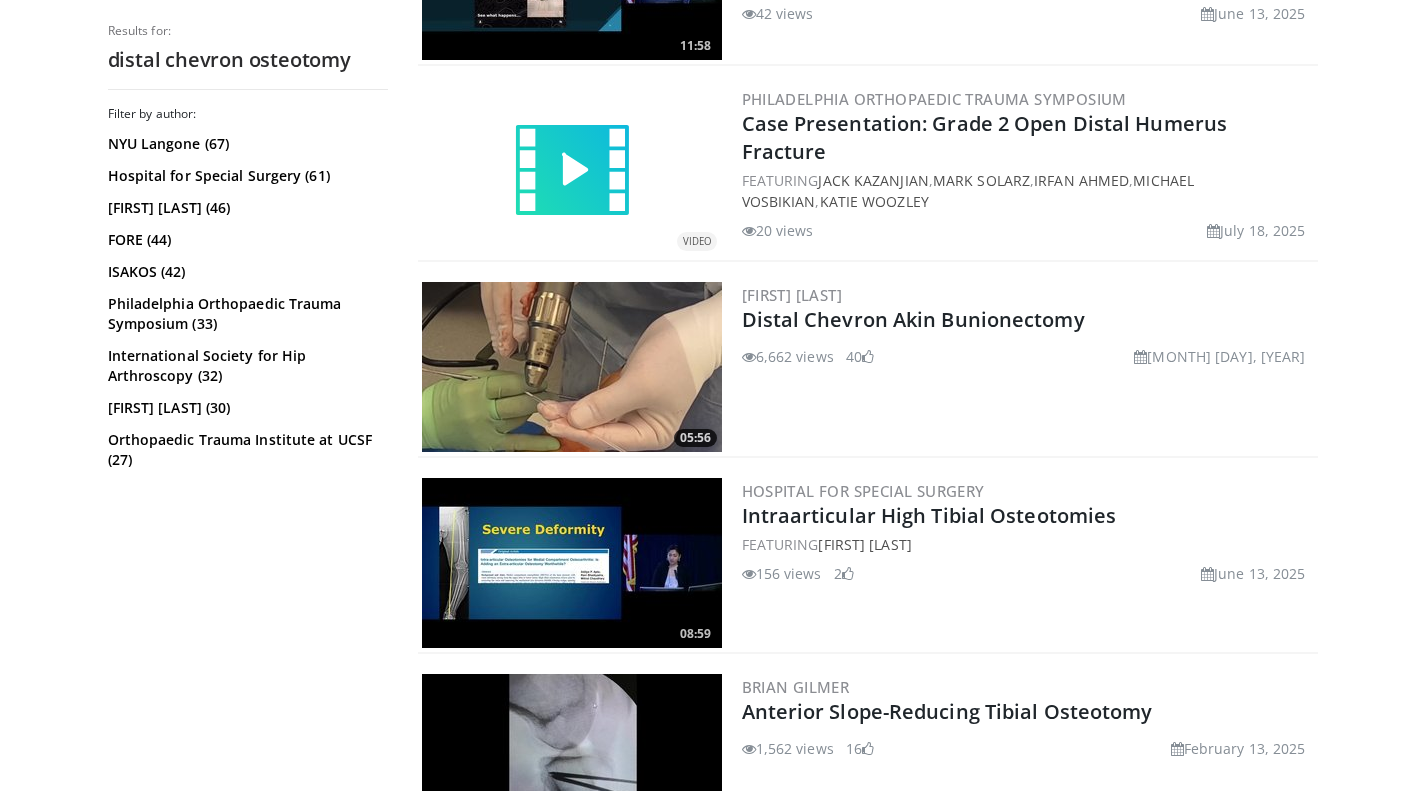 click at bounding box center (572, 367) 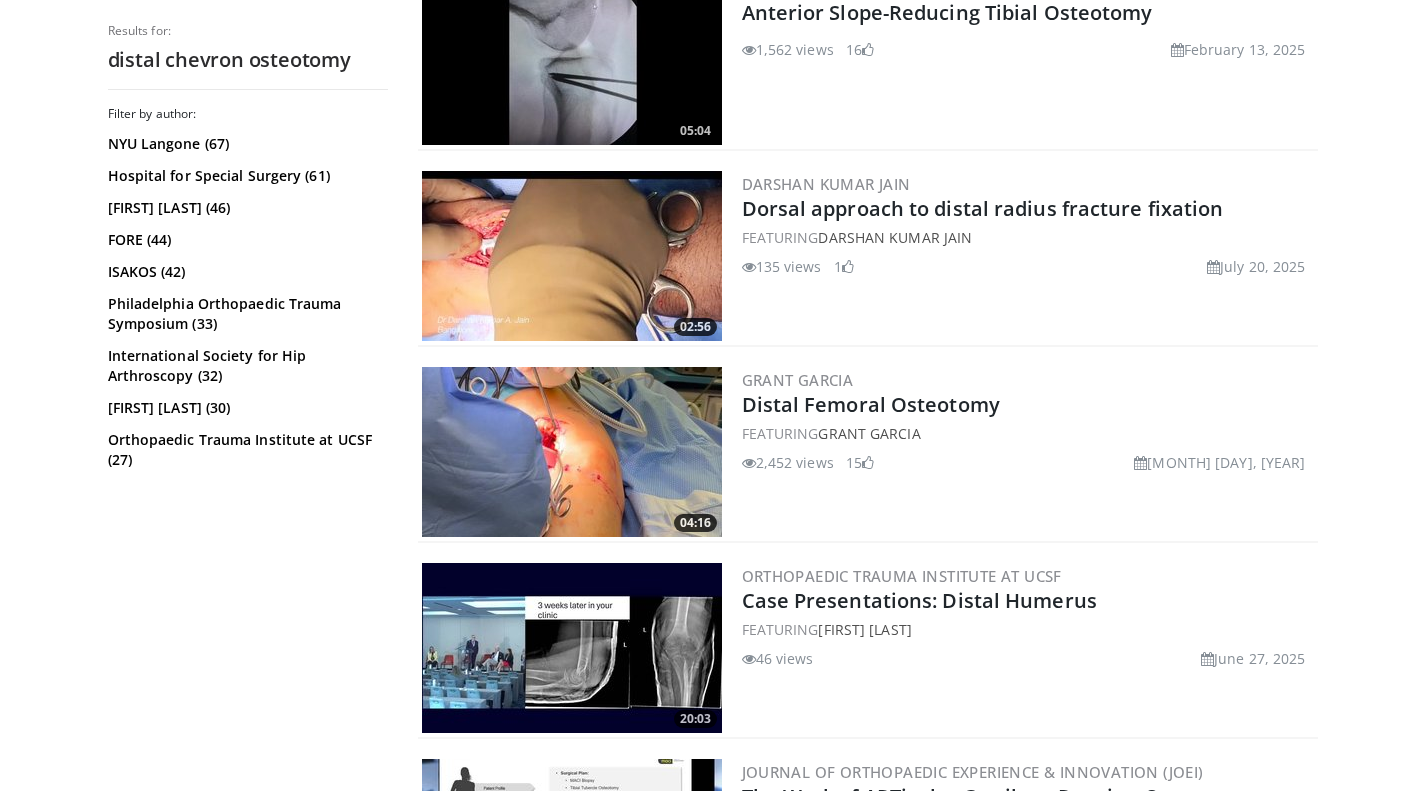 scroll, scrollTop: 2800, scrollLeft: 0, axis: vertical 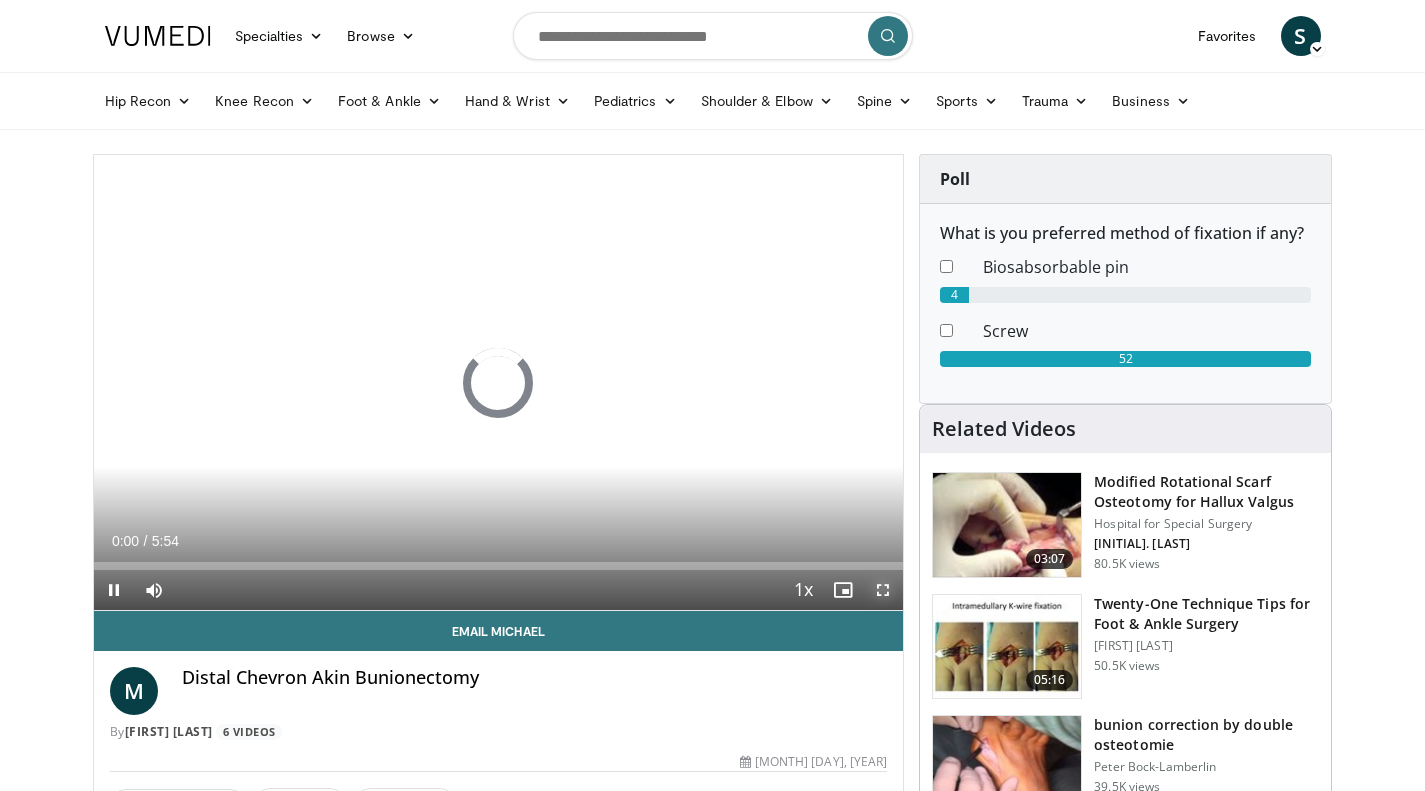 click at bounding box center (883, 590) 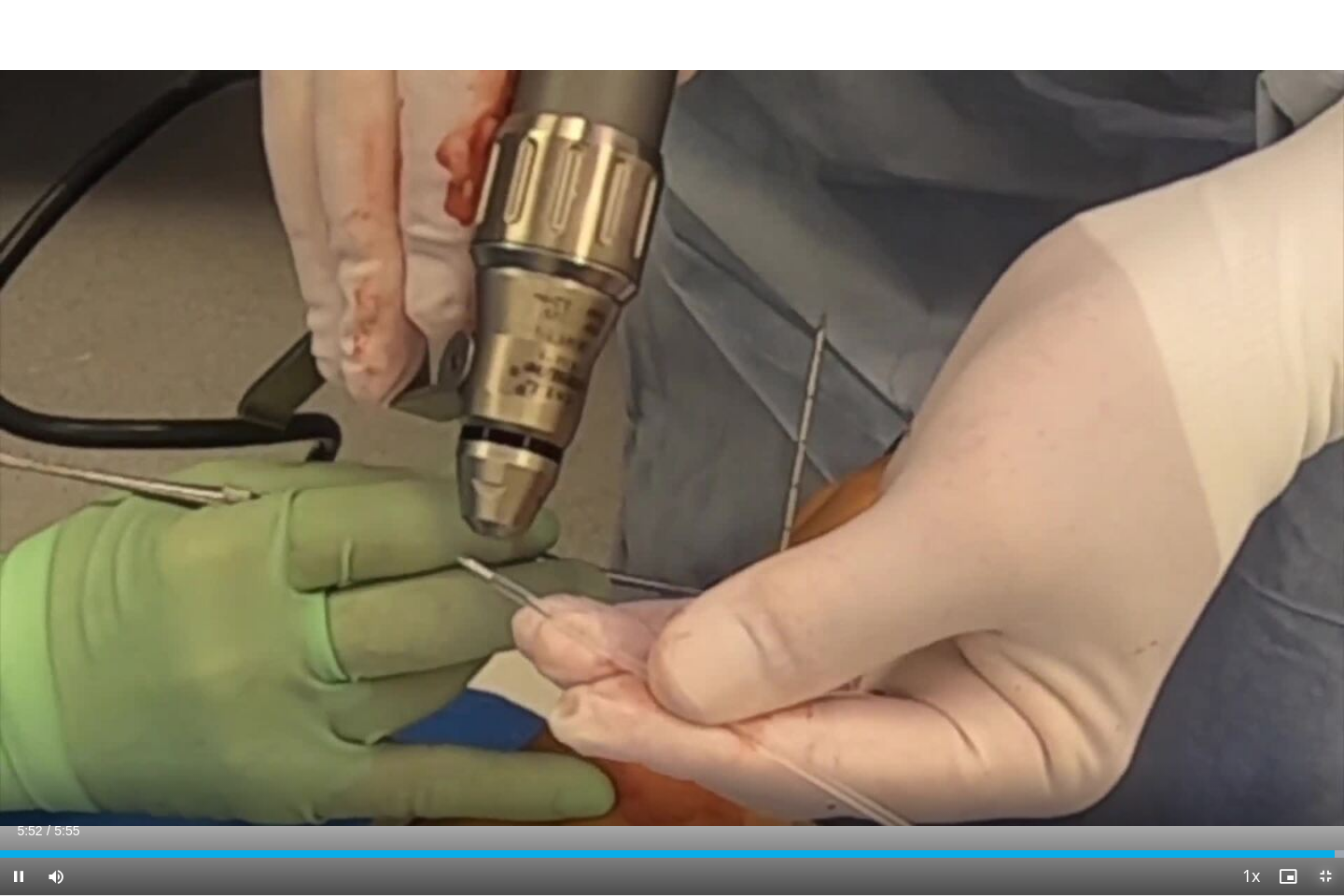 click at bounding box center (1325, 876) 